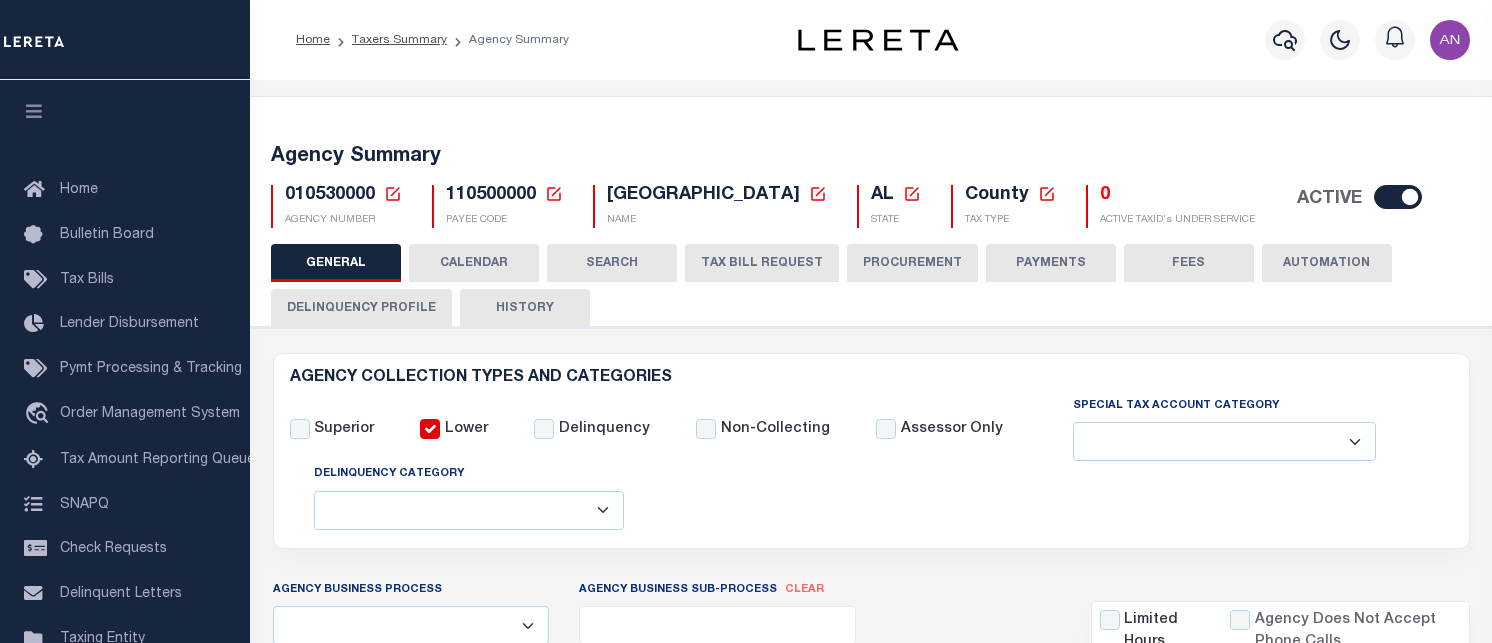 select 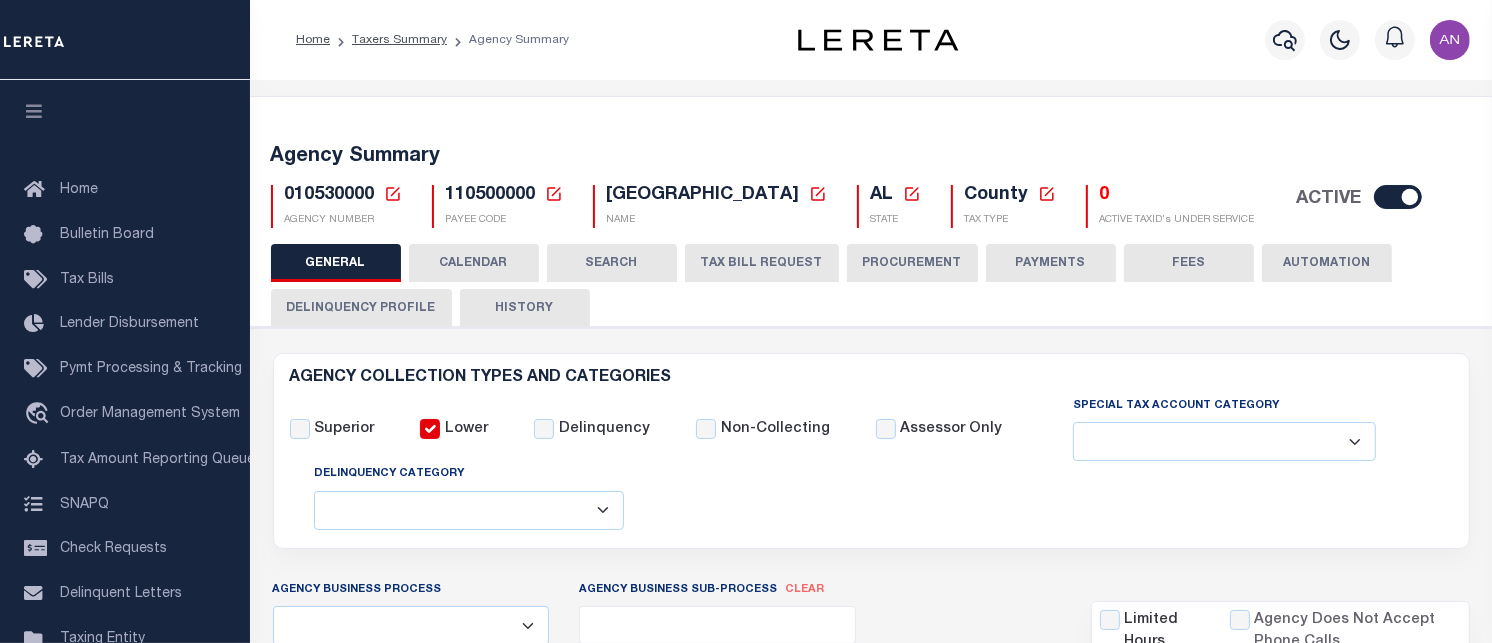 scroll, scrollTop: 0, scrollLeft: 177, axis: horizontal 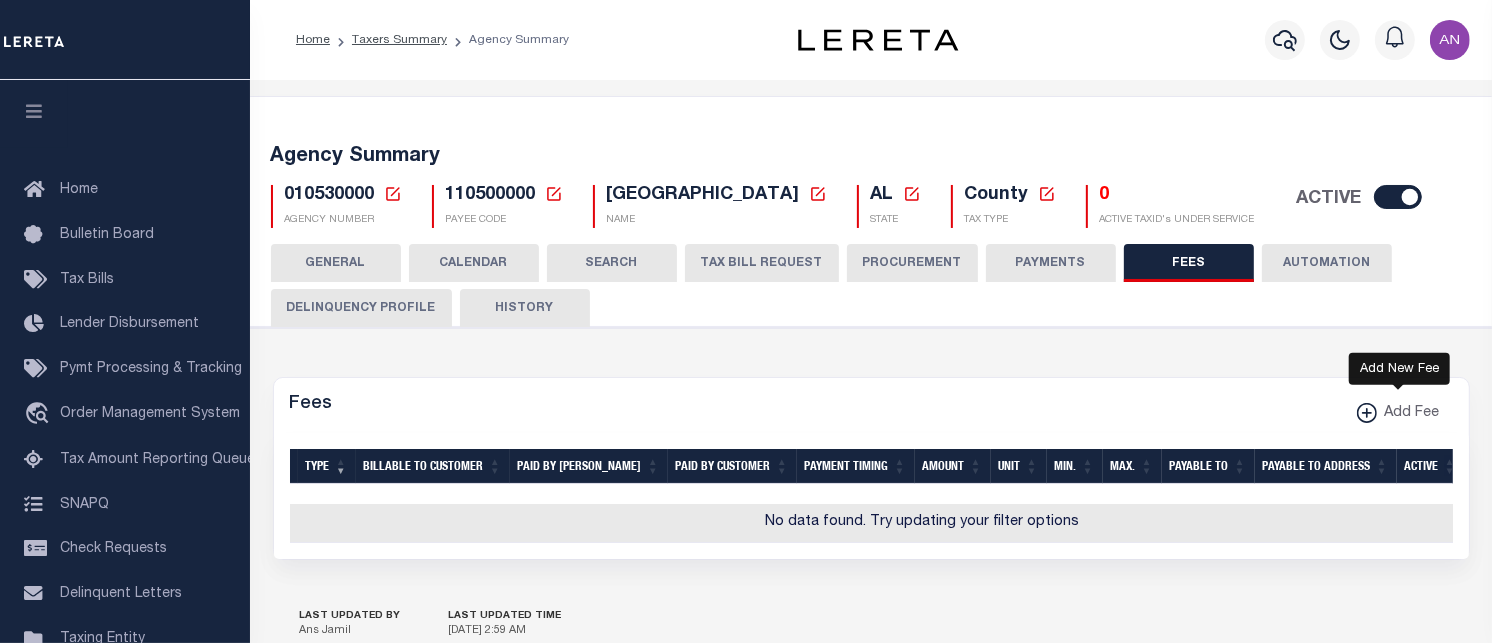 click on "Add Fee" at bounding box center (1408, 414) 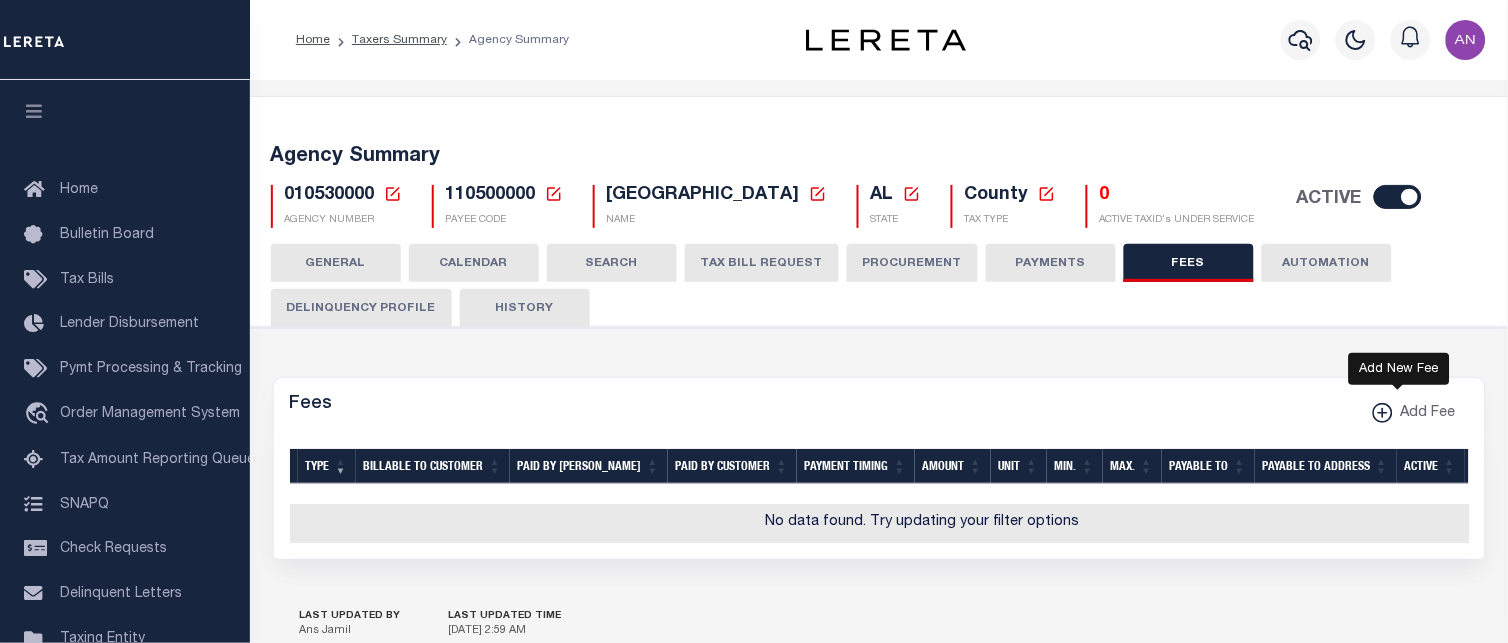 select 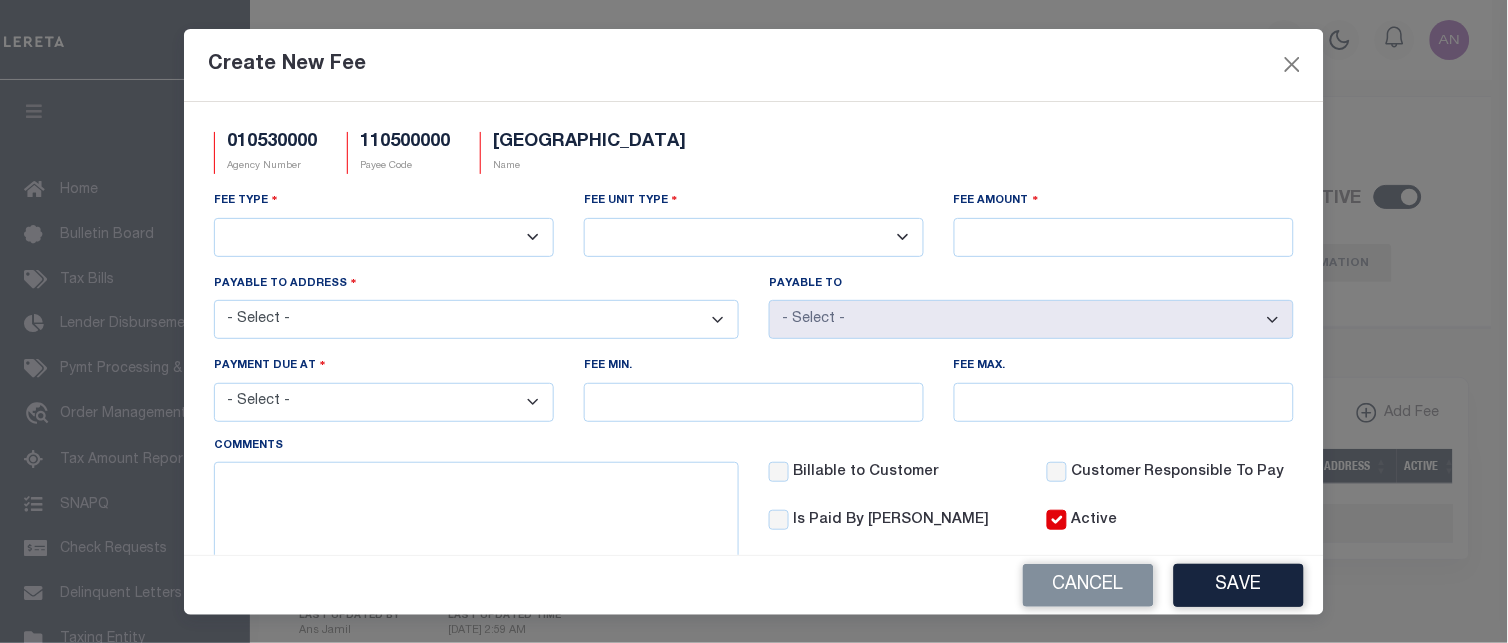 click on "3rd Party Web Extract Fee Current 3rd Party Web Extract Fee Prior Automation Fee Bill Request (Initial) Bill Request (Supplemental) Client Pay Direct Current Tax Amount Procurement Fee Current Tax File Fee (Full) Current Tax File Fee (Partial) Delinquent Tax File Fee Delinquent Tax Listing Delinquent Tax Research Fee Escrow Maintenance Fee Online Tax Look Up Fee Payment Remittance/Processing Fee Payment W/O Original Bill Tax Certificate Request Fee Third Party Vendor Fee Wire Payment Fee" at bounding box center (384, 237) 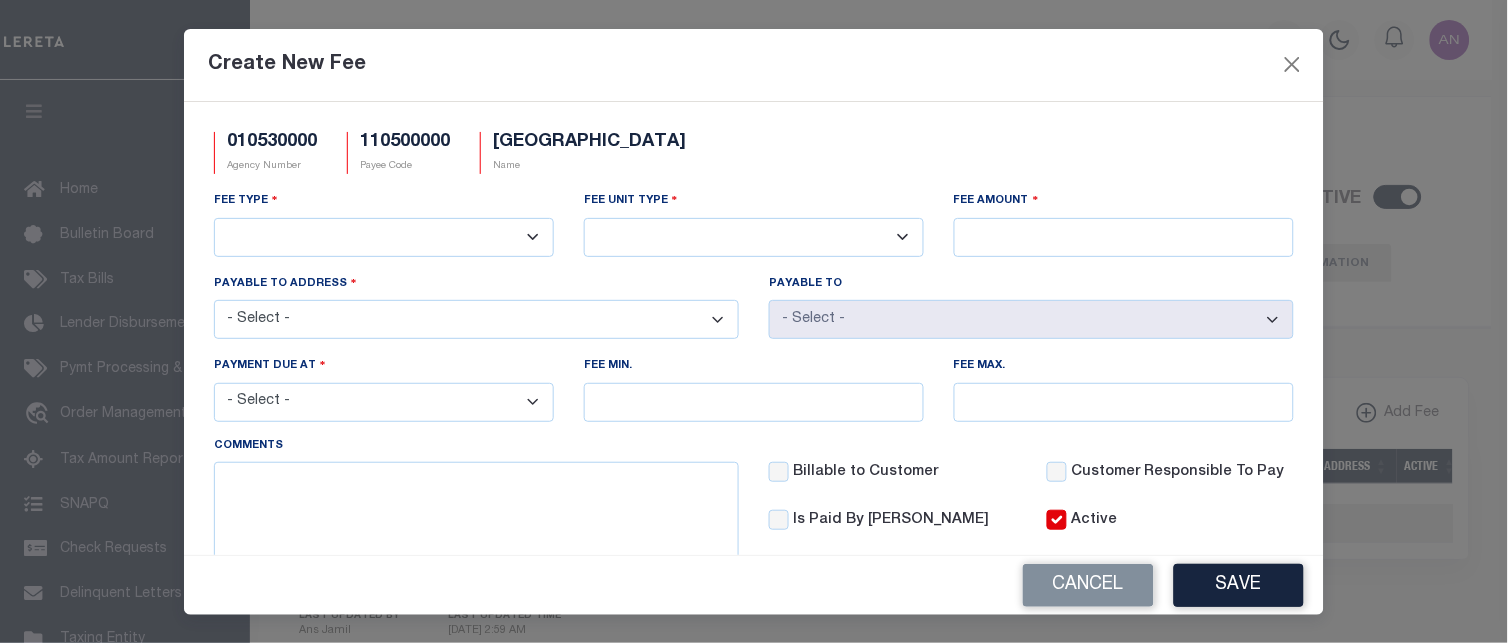 select on "18" 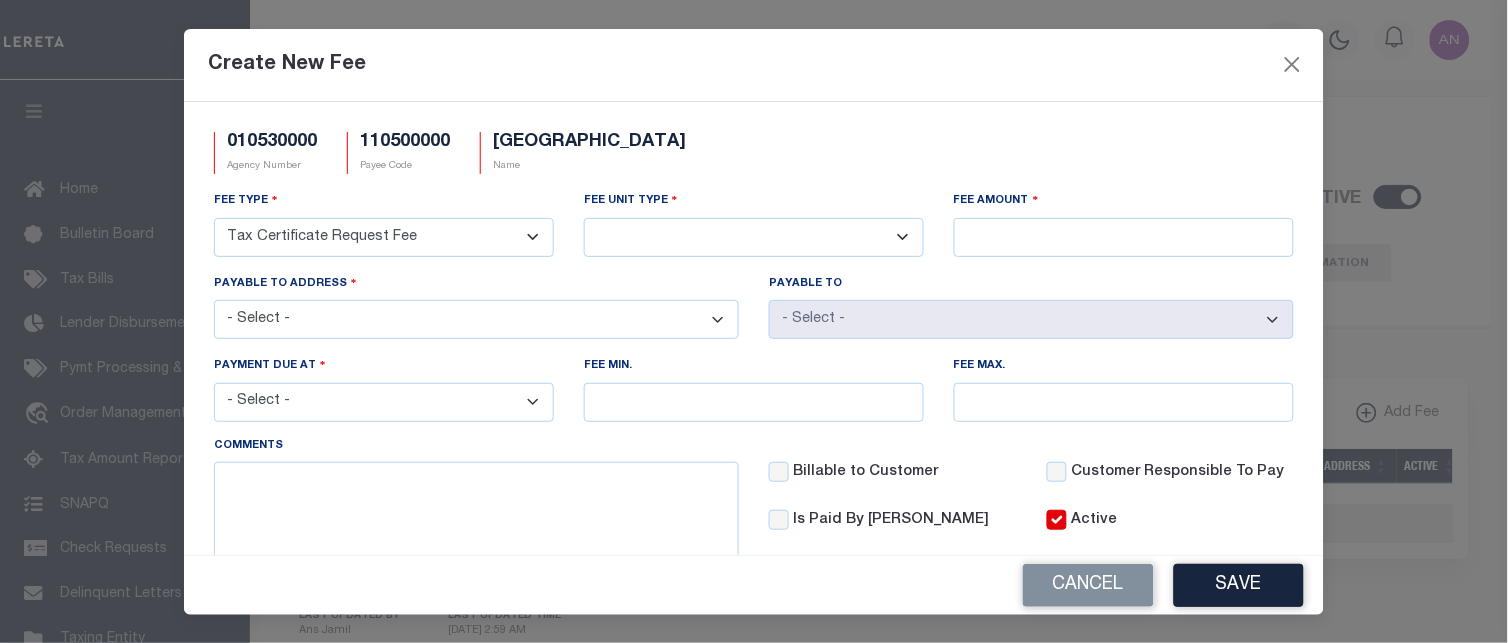 click on "3rd Party Web Extract Fee Current 3rd Party Web Extract Fee Prior Automation Fee Bill Request (Initial) Bill Request (Supplemental) Client Pay Direct Current Tax Amount Procurement Fee Current Tax File Fee (Full) Current Tax File Fee (Partial) Delinquent Tax File Fee Delinquent Tax Listing Delinquent Tax Research Fee Escrow Maintenance Fee Online Tax Look Up Fee Payment Remittance/Processing Fee Payment W/O Original Bill Tax Certificate Request Fee Third Party Vendor Fee Wire Payment Fee" at bounding box center (384, 237) 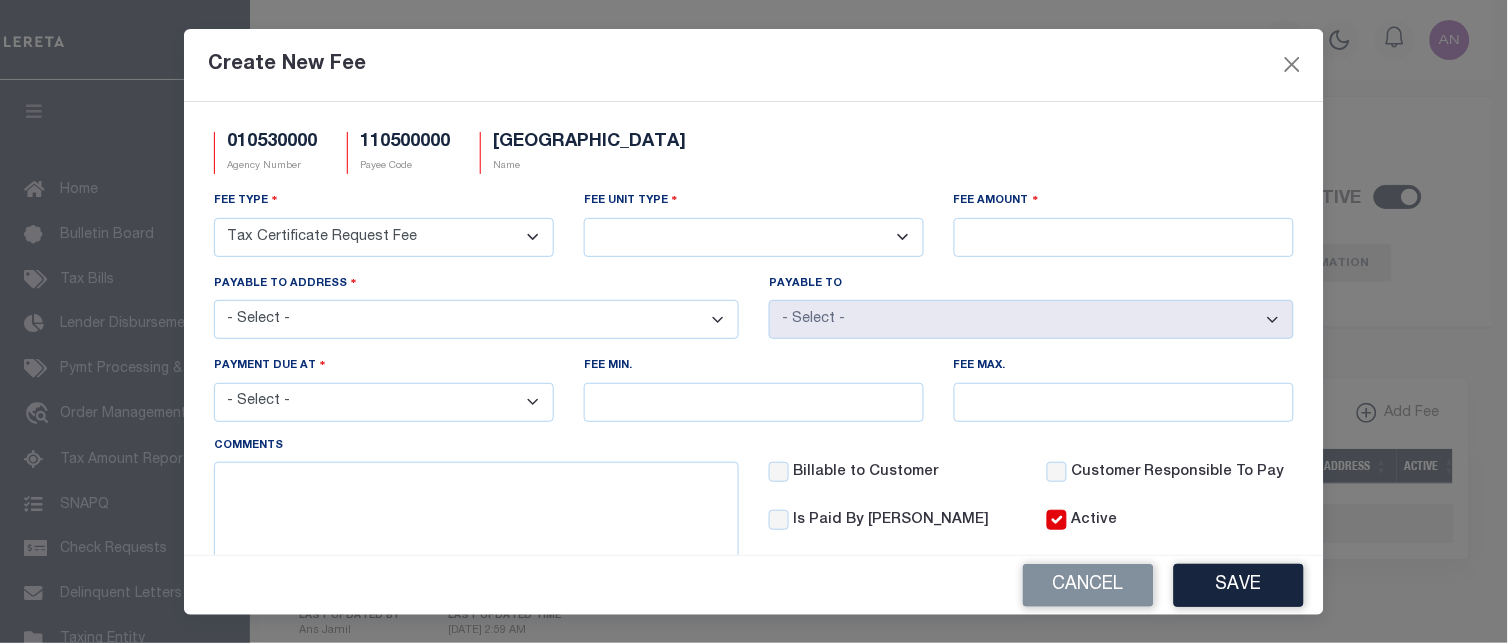 click on "- Select -
[STREET_ADDRESS][US_STATE][PERSON_NAME][PERSON_NAME]" at bounding box center (476, 319) 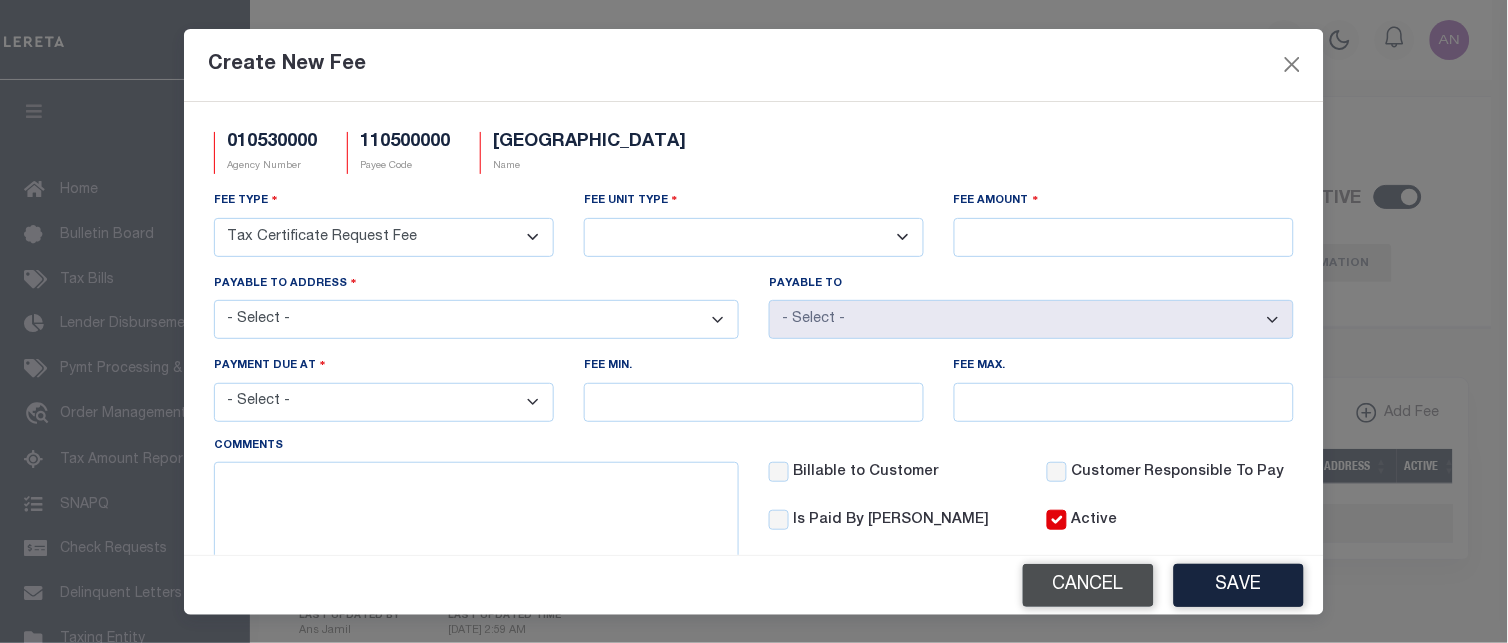 click on "Cancel" at bounding box center (1088, 585) 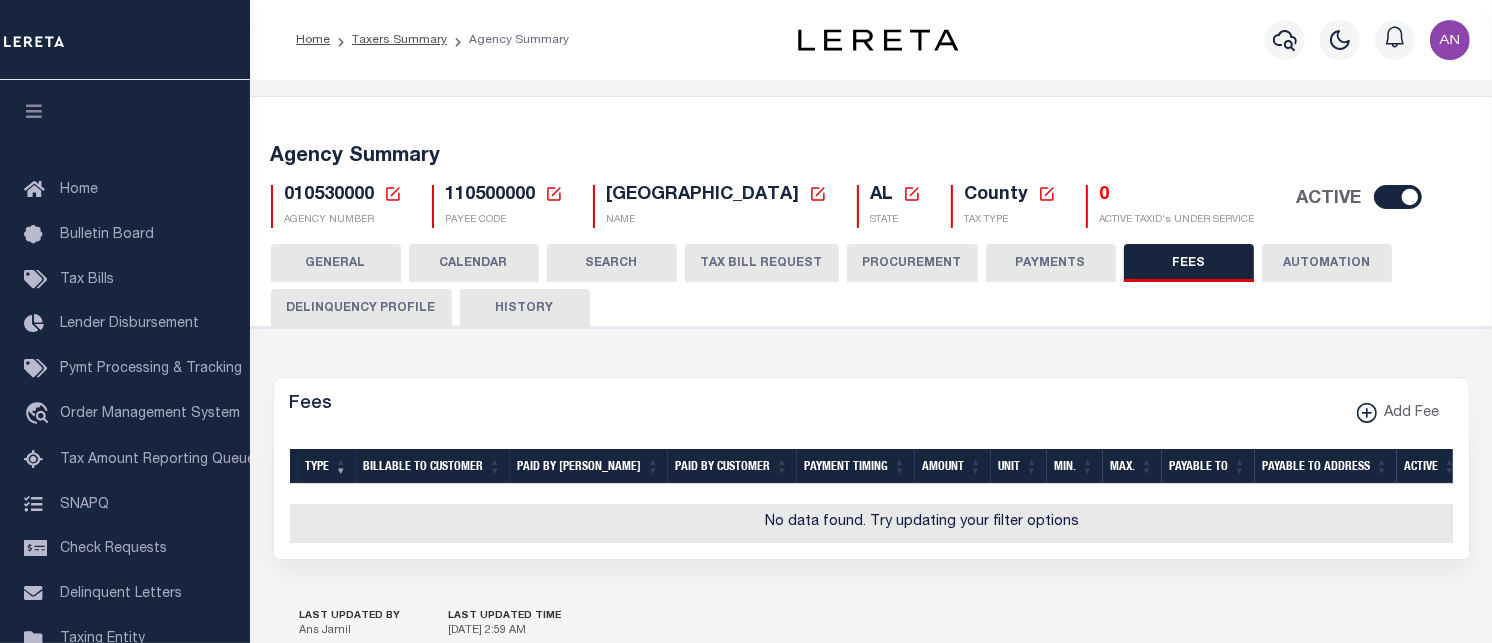 click on "GENERAL" at bounding box center [336, 263] 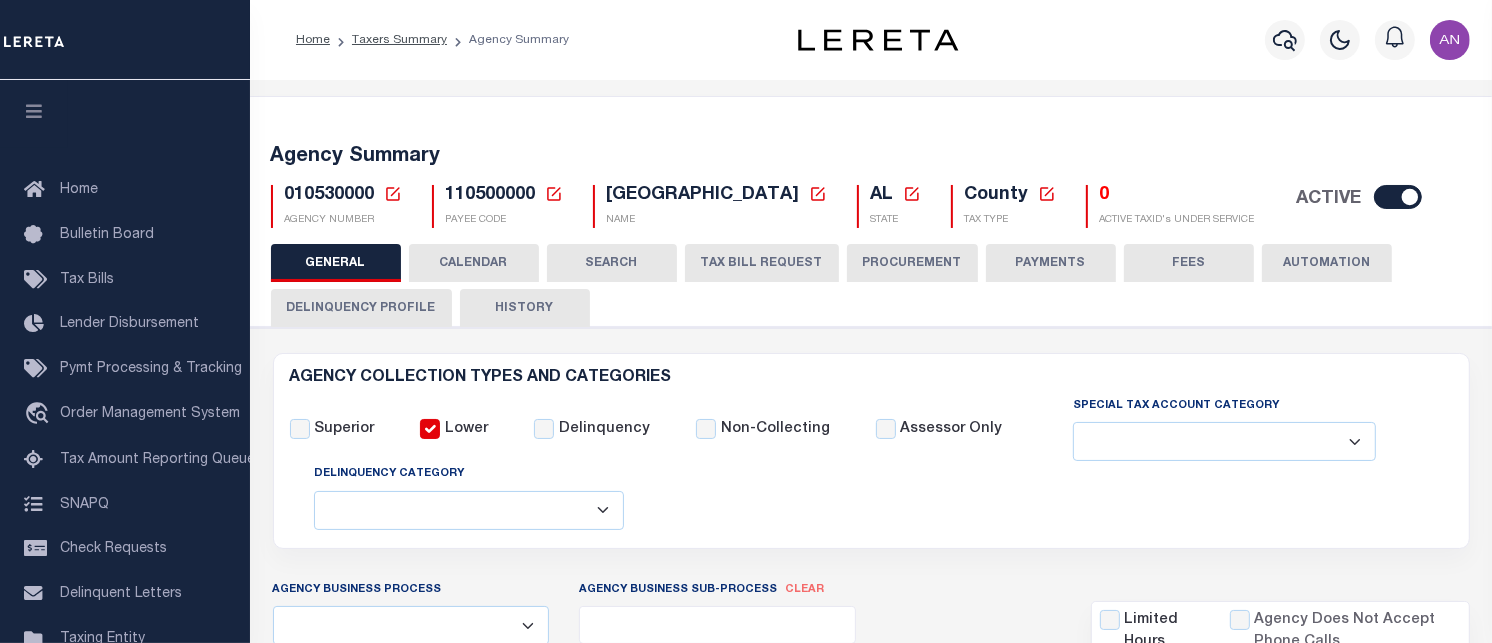 scroll, scrollTop: 0, scrollLeft: 128, axis: horizontal 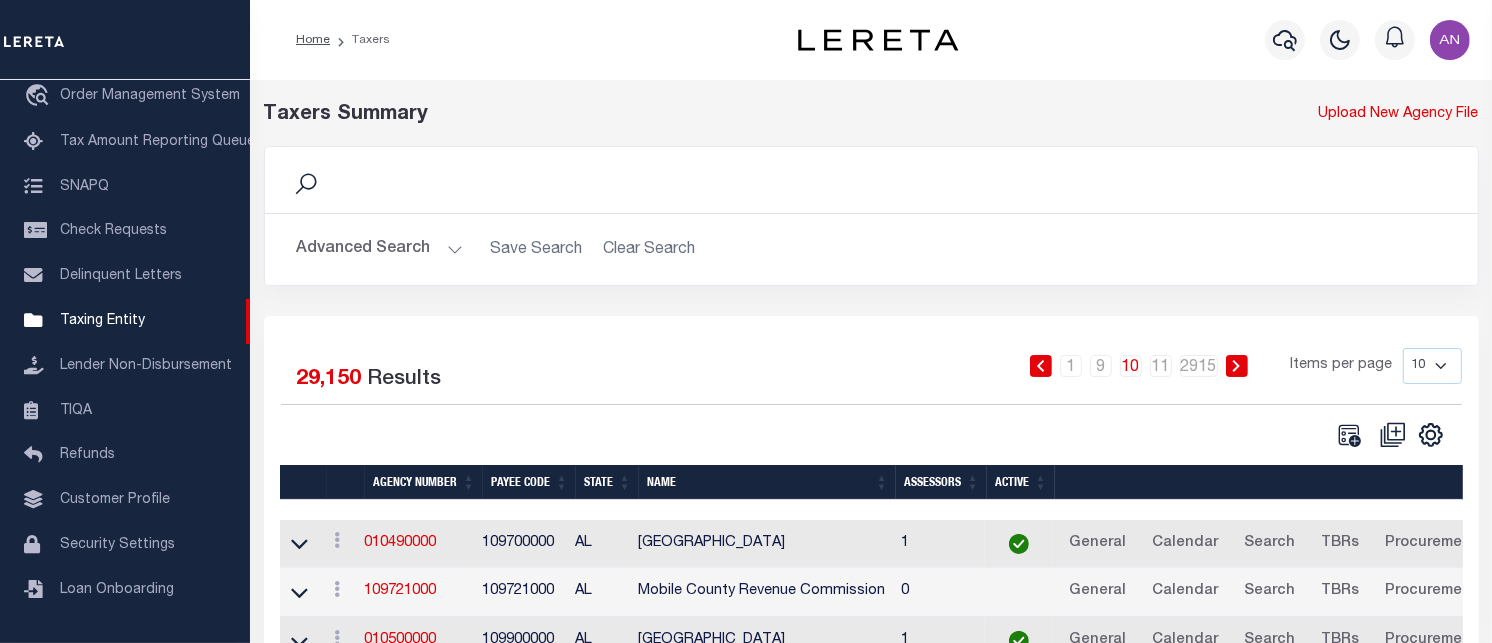 click on "Advanced Search" at bounding box center (380, 249) 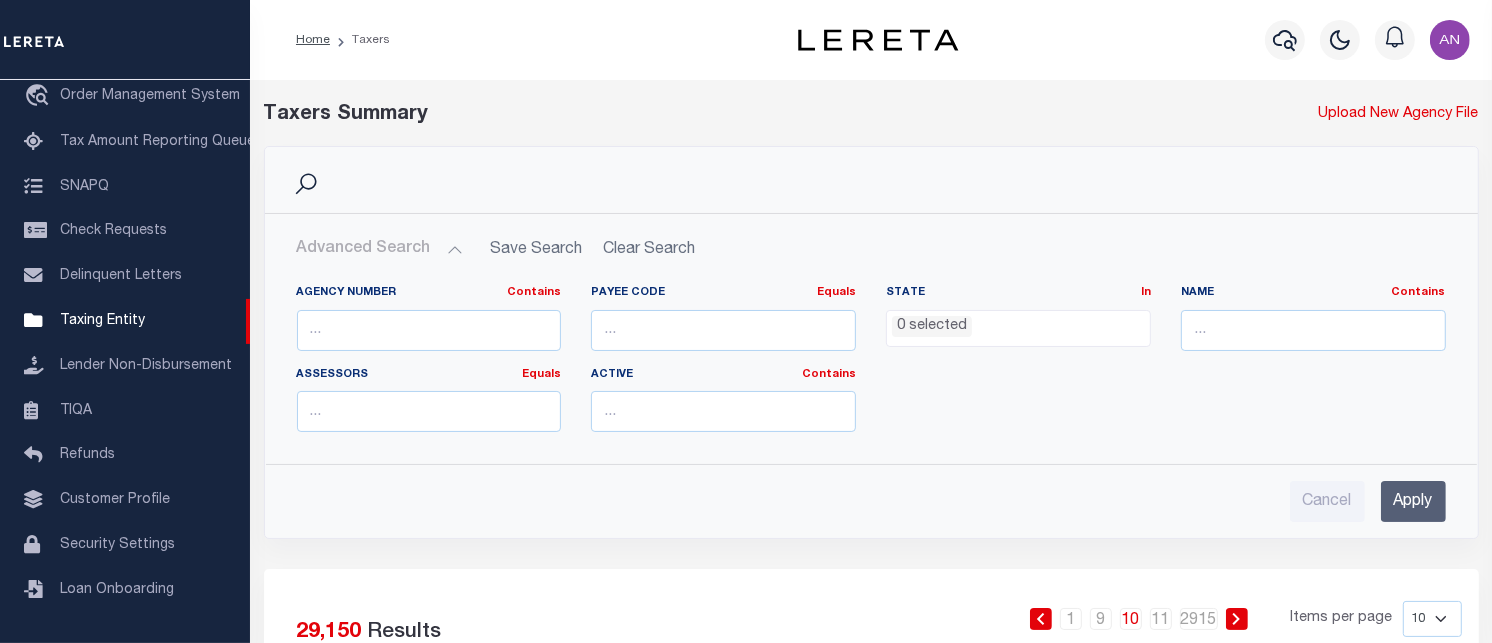 click on "Advanced Search" at bounding box center [380, 249] 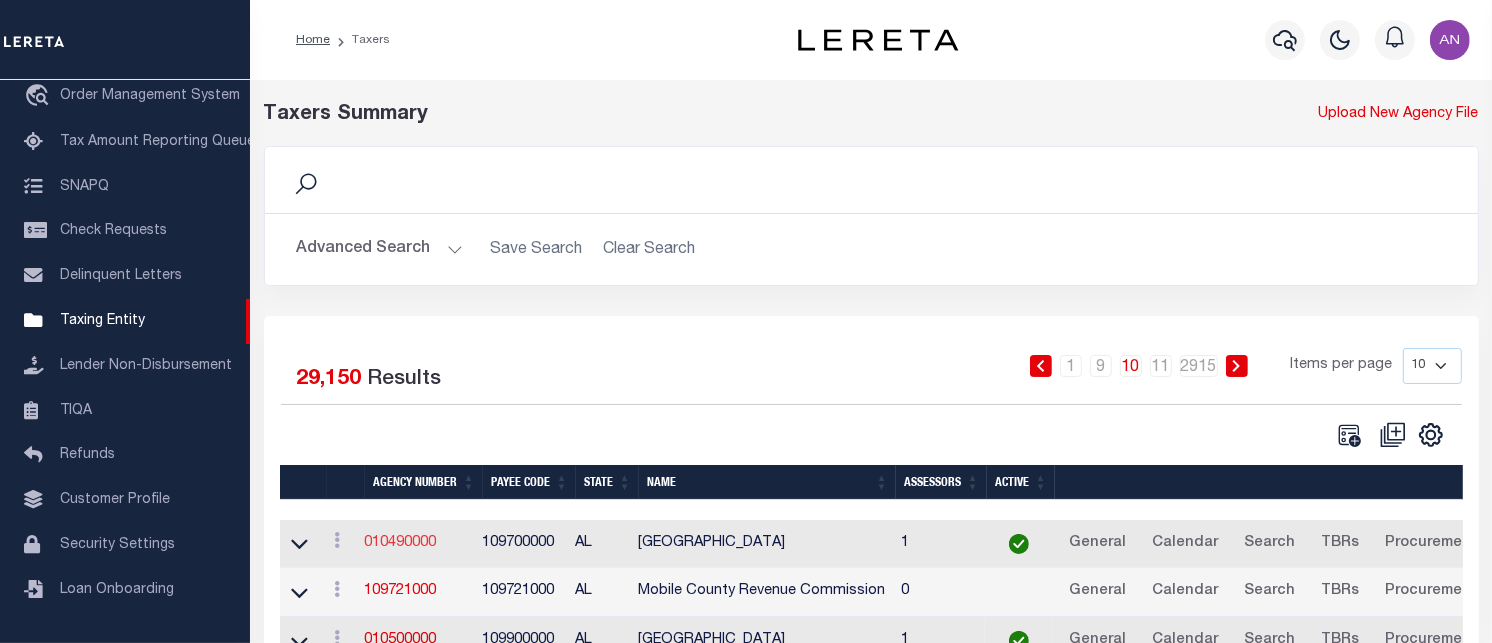 click on "010490000" at bounding box center [401, 543] 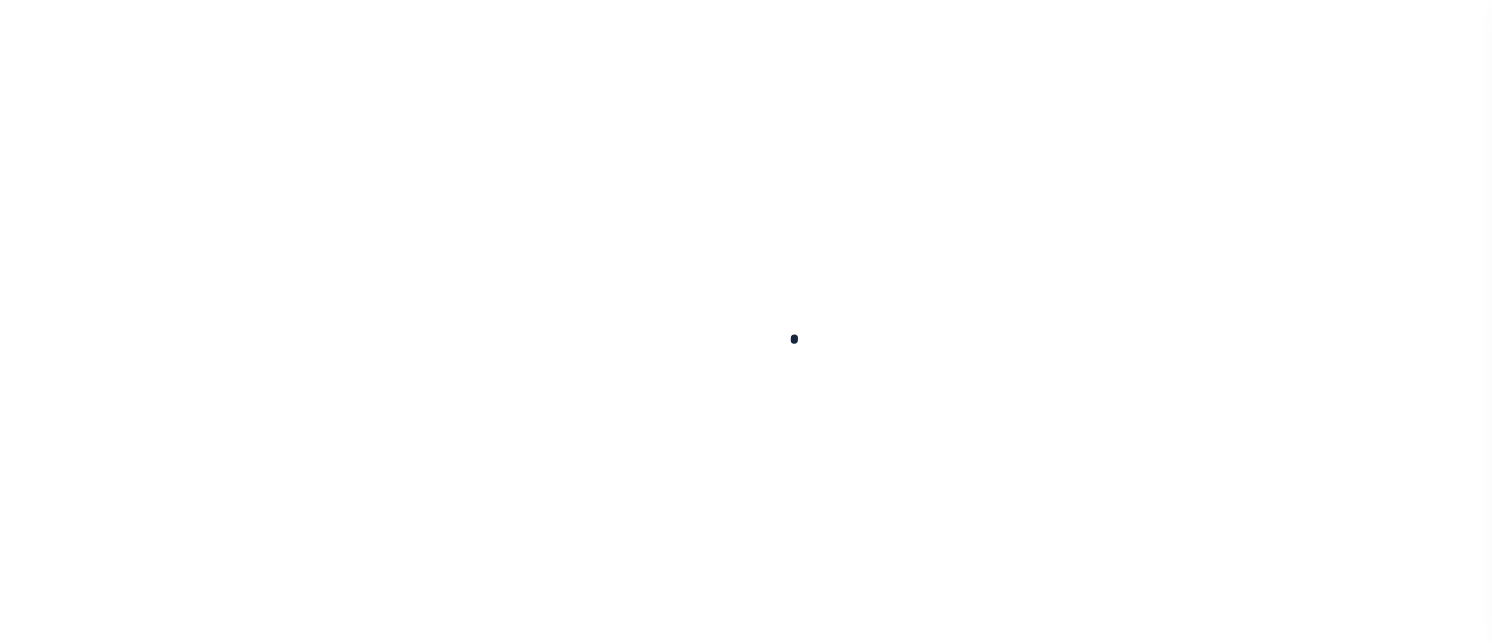 select 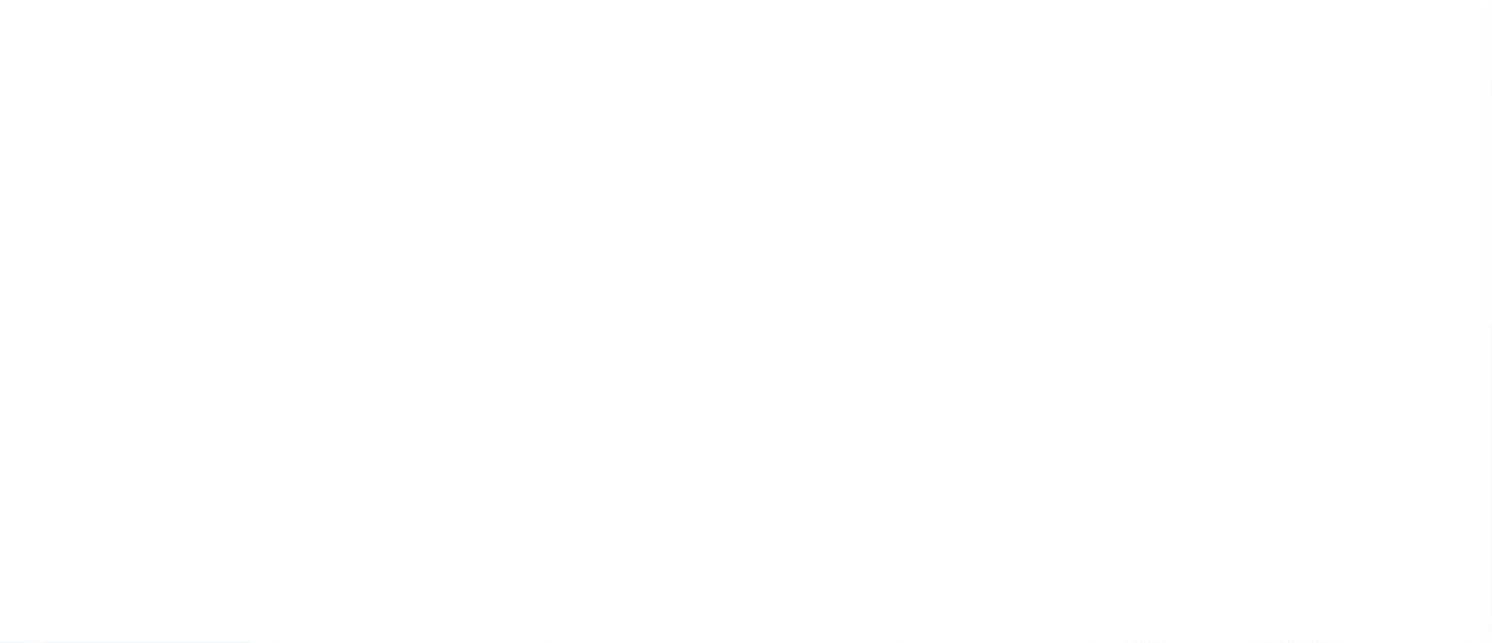 checkbox on "false" 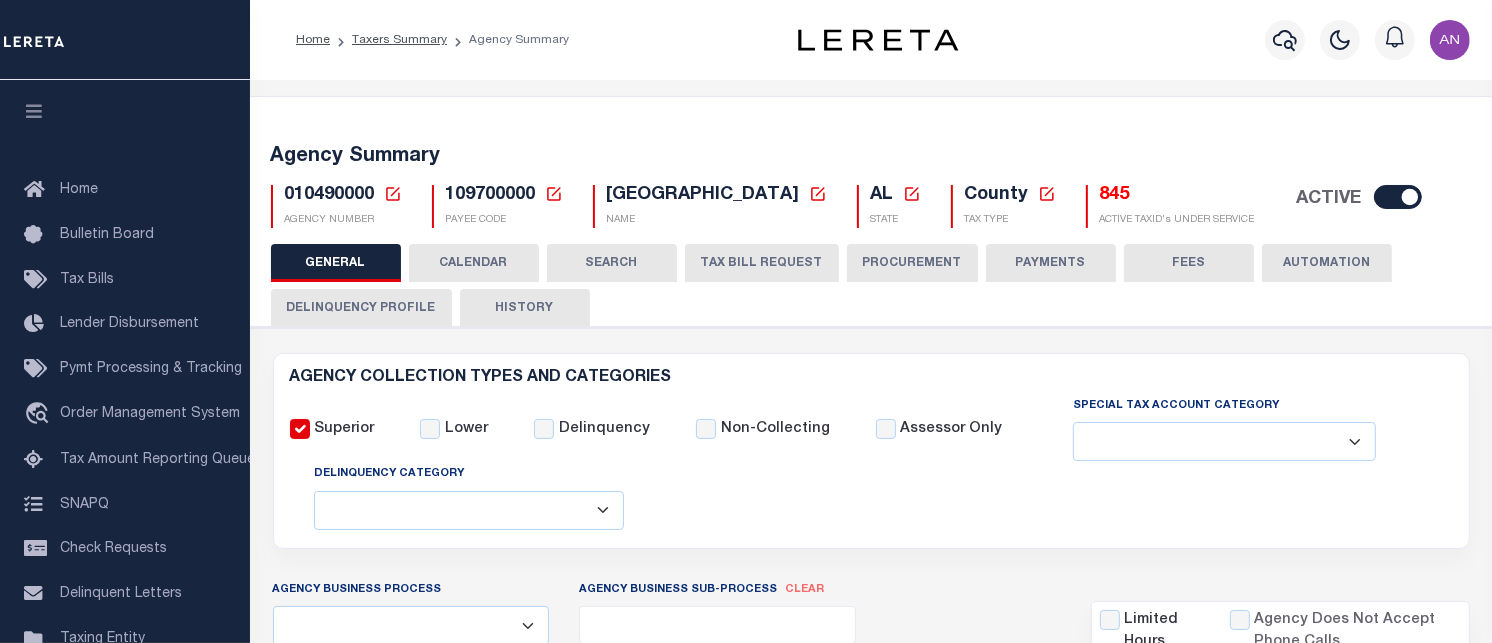 click 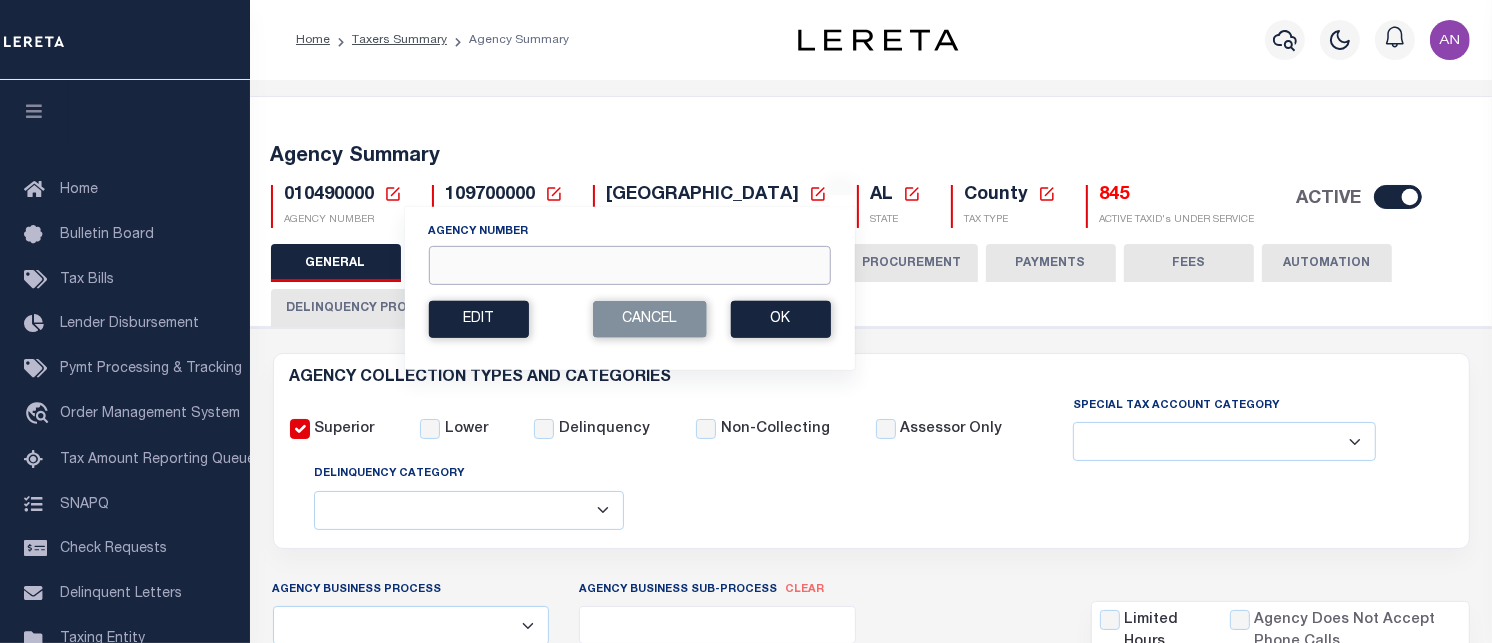paste on "370040617" 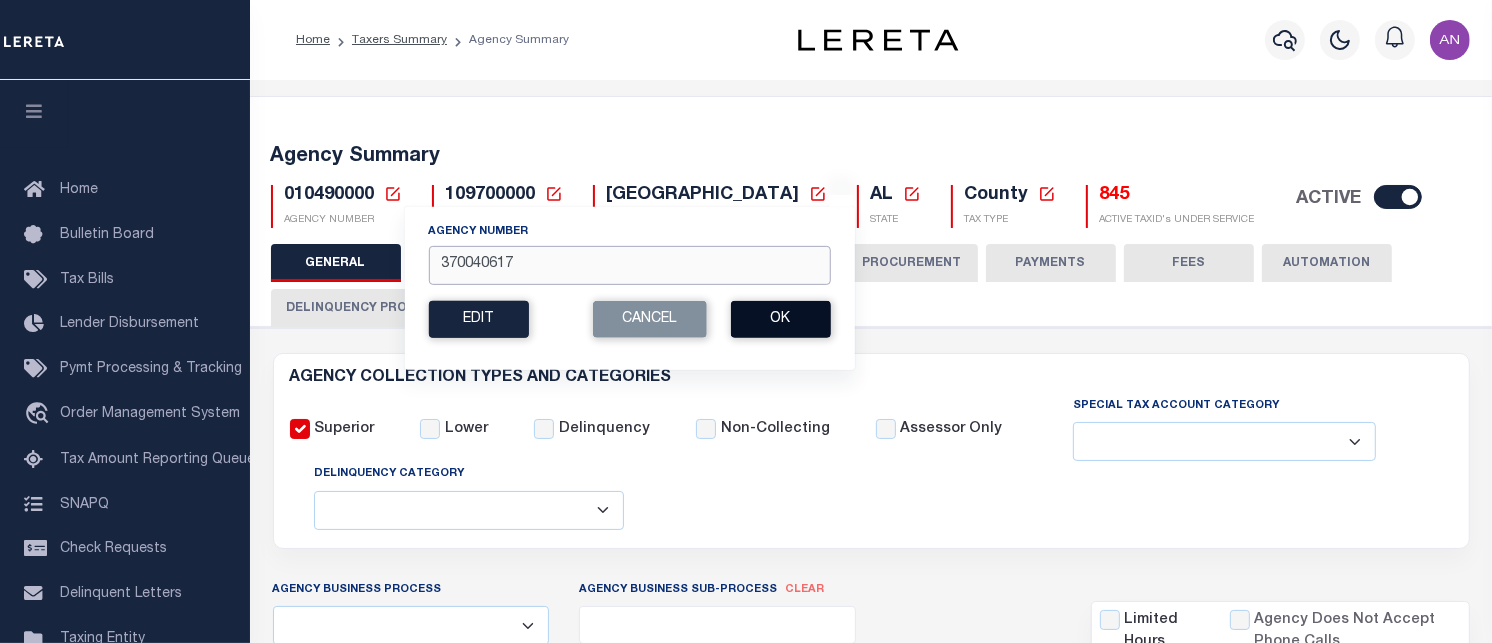 type on "370040617" 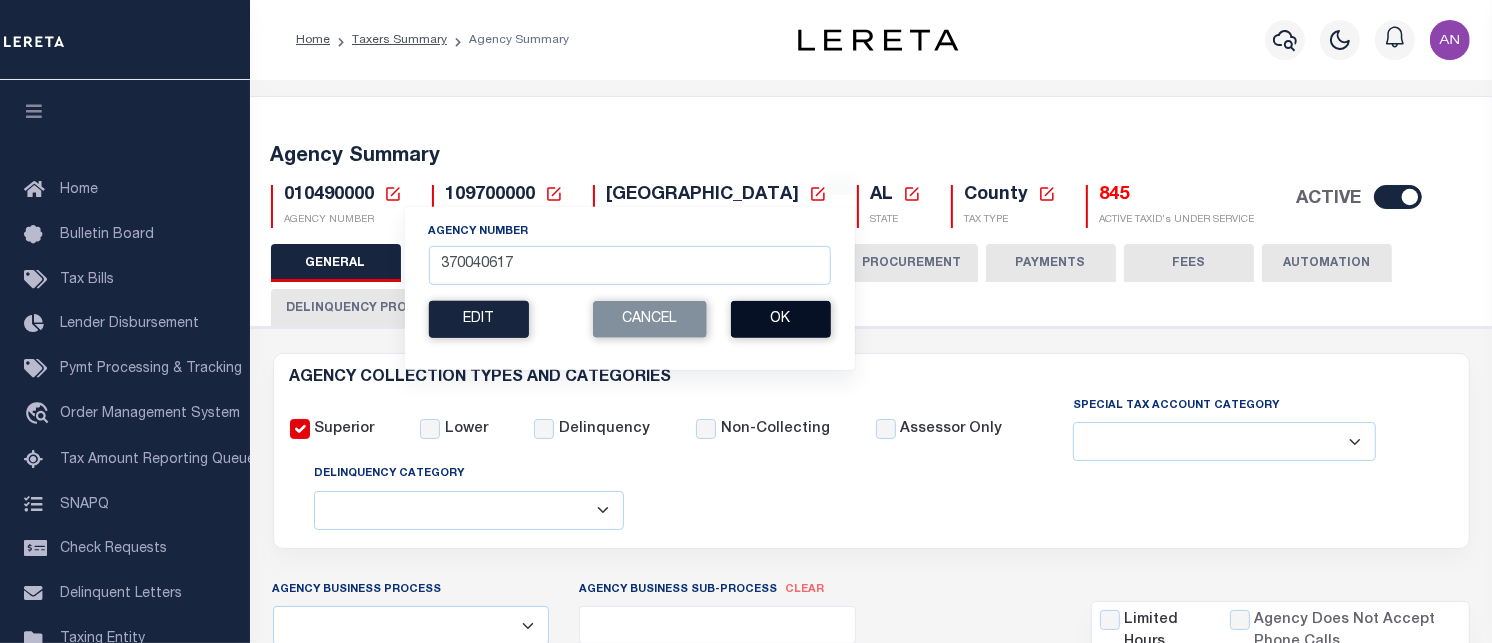 click on "Ok" at bounding box center (780, 319) 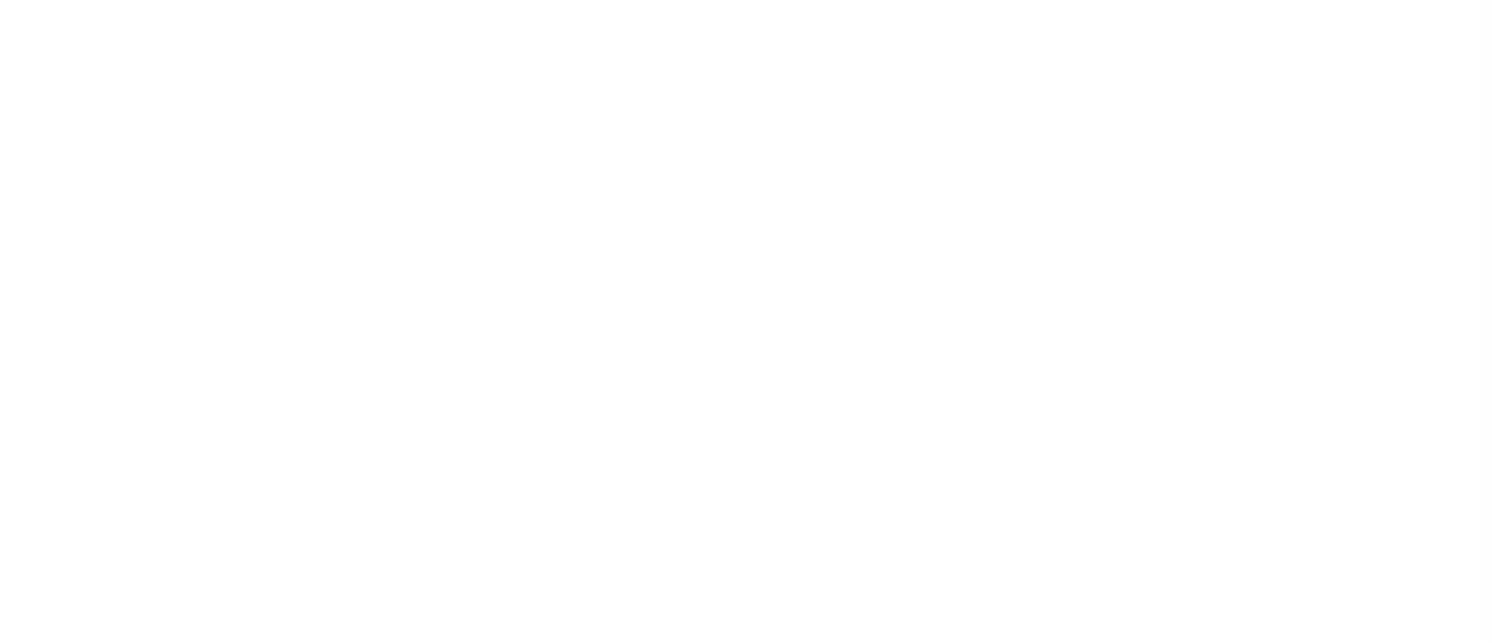 select 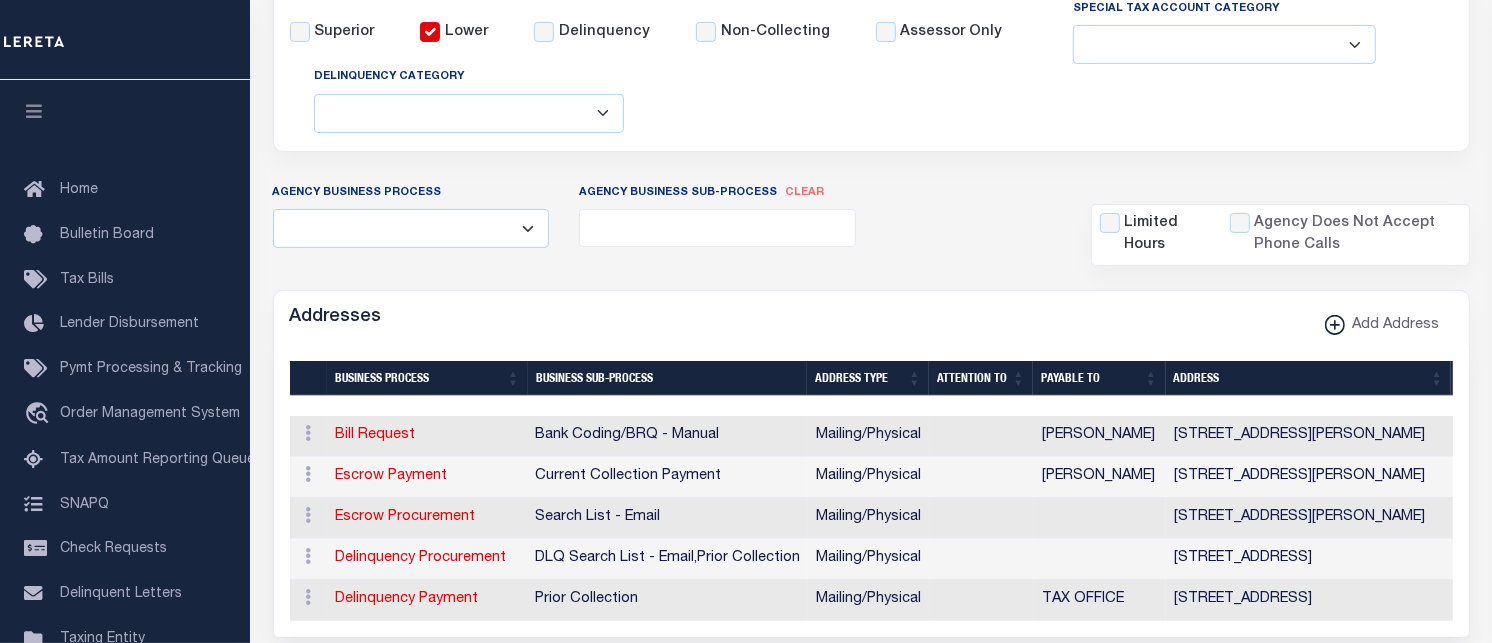 scroll, scrollTop: 666, scrollLeft: 0, axis: vertical 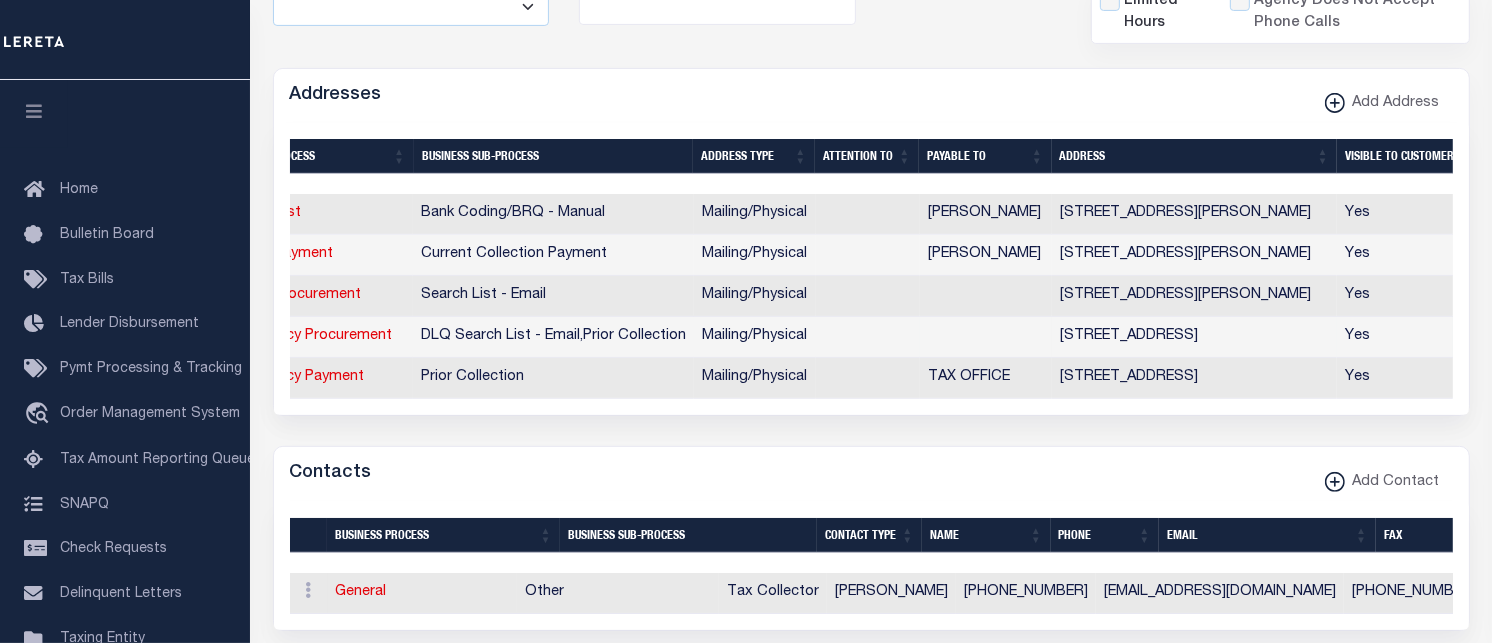 click on "810 3RD ST                              , BEAVER, PA, 15009" at bounding box center (1194, 337) 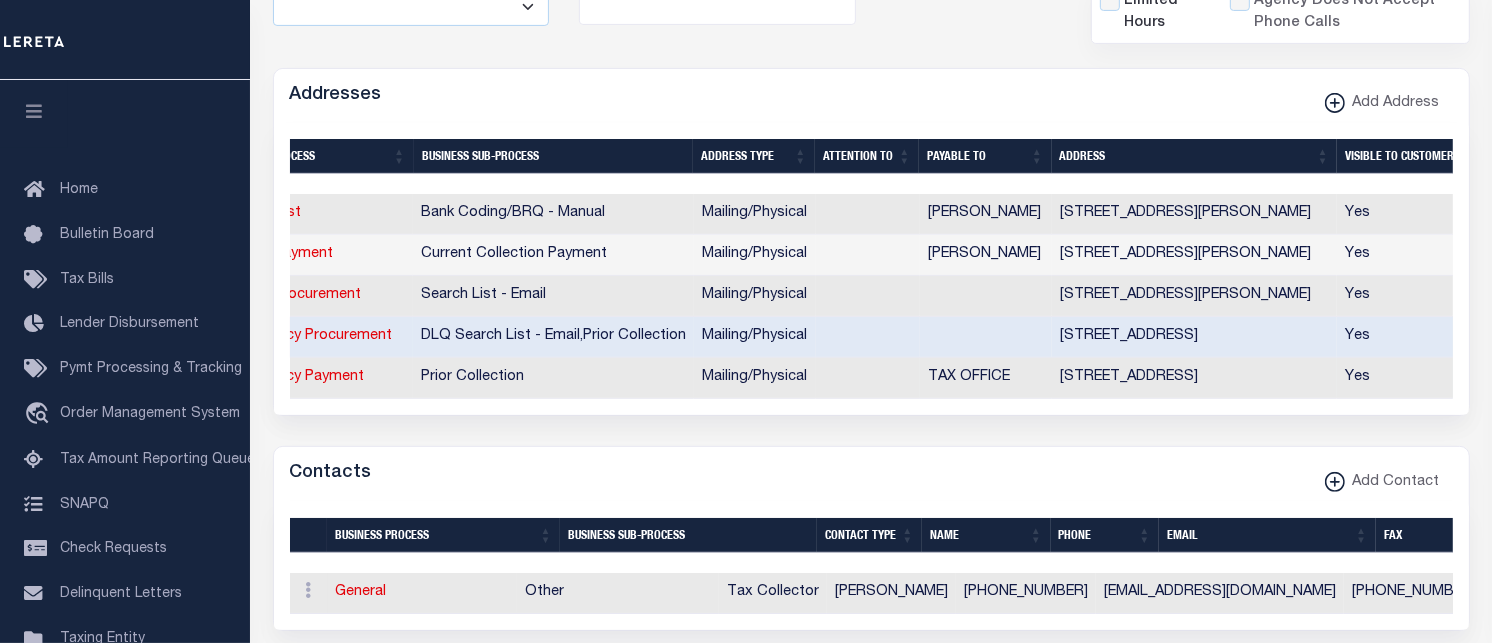 click on "810 3RD ST                              , BEAVER, PA, 15009" at bounding box center (1194, 378) 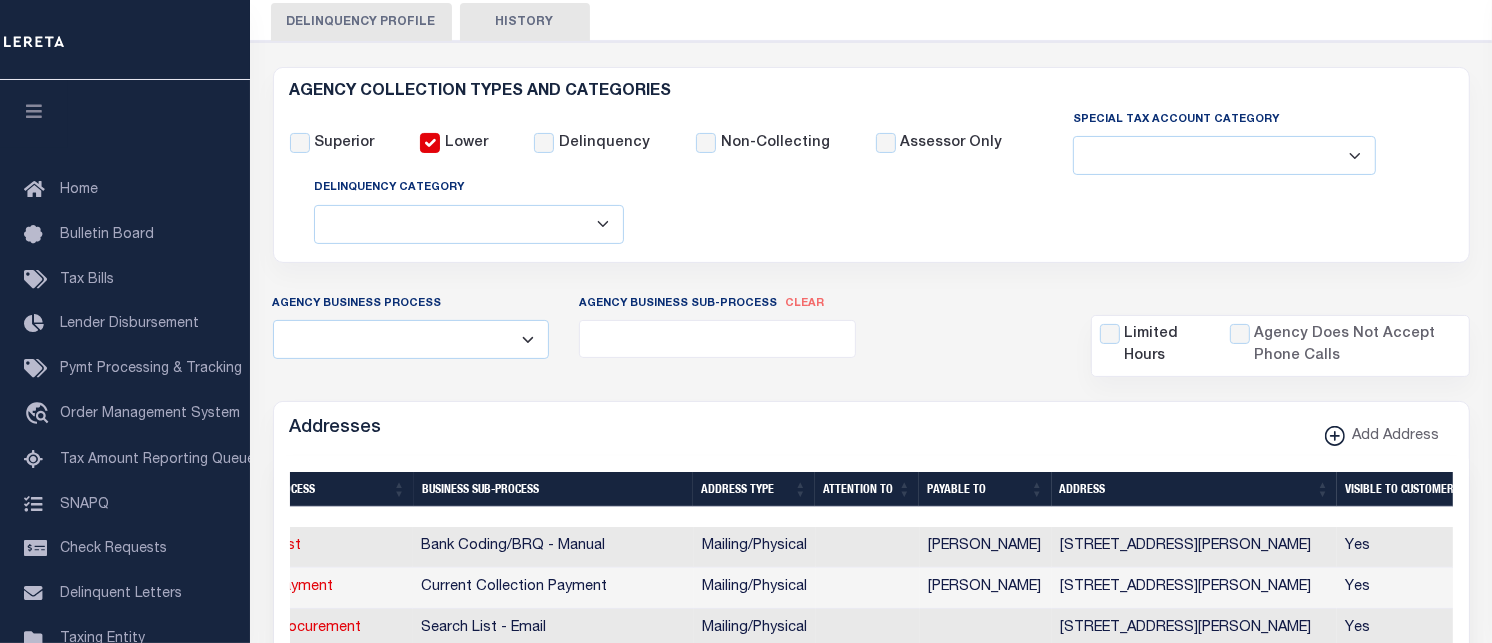 scroll, scrollTop: 666, scrollLeft: 0, axis: vertical 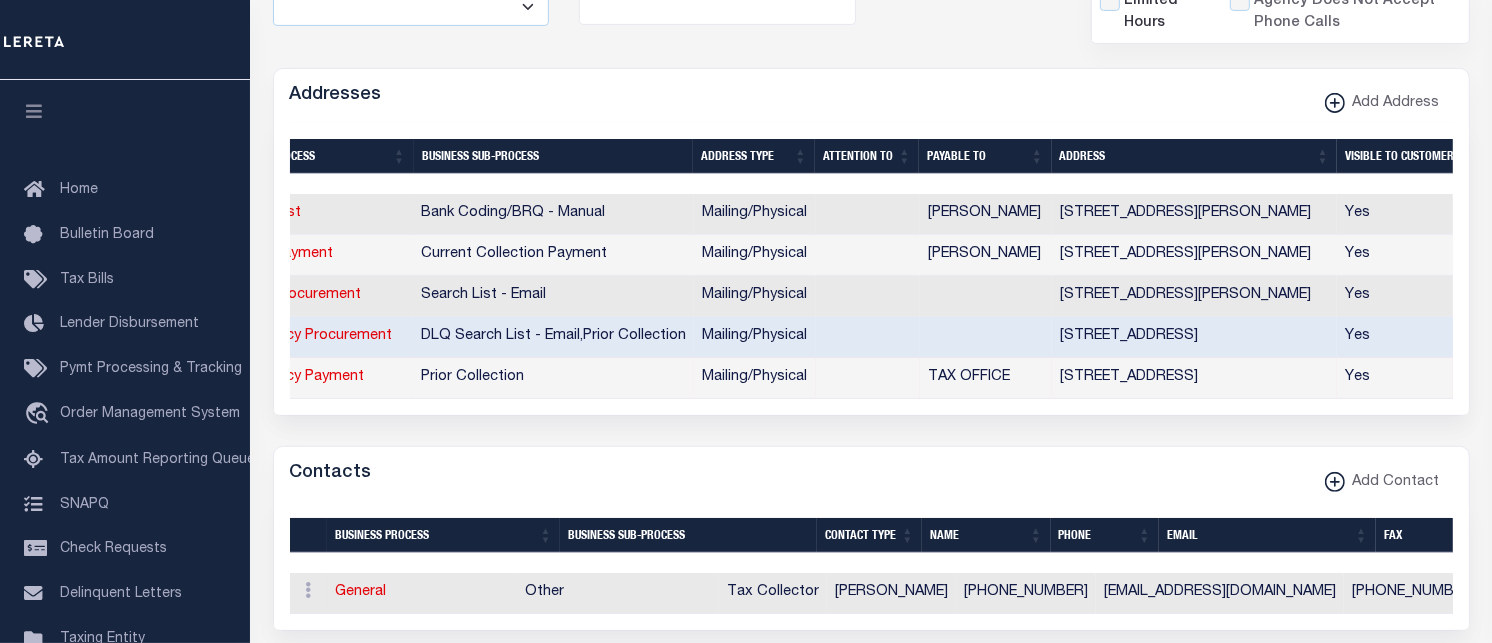 click on "1520 DUPONT ST                          , CONWAY, PA, 15027" at bounding box center (1194, 255) 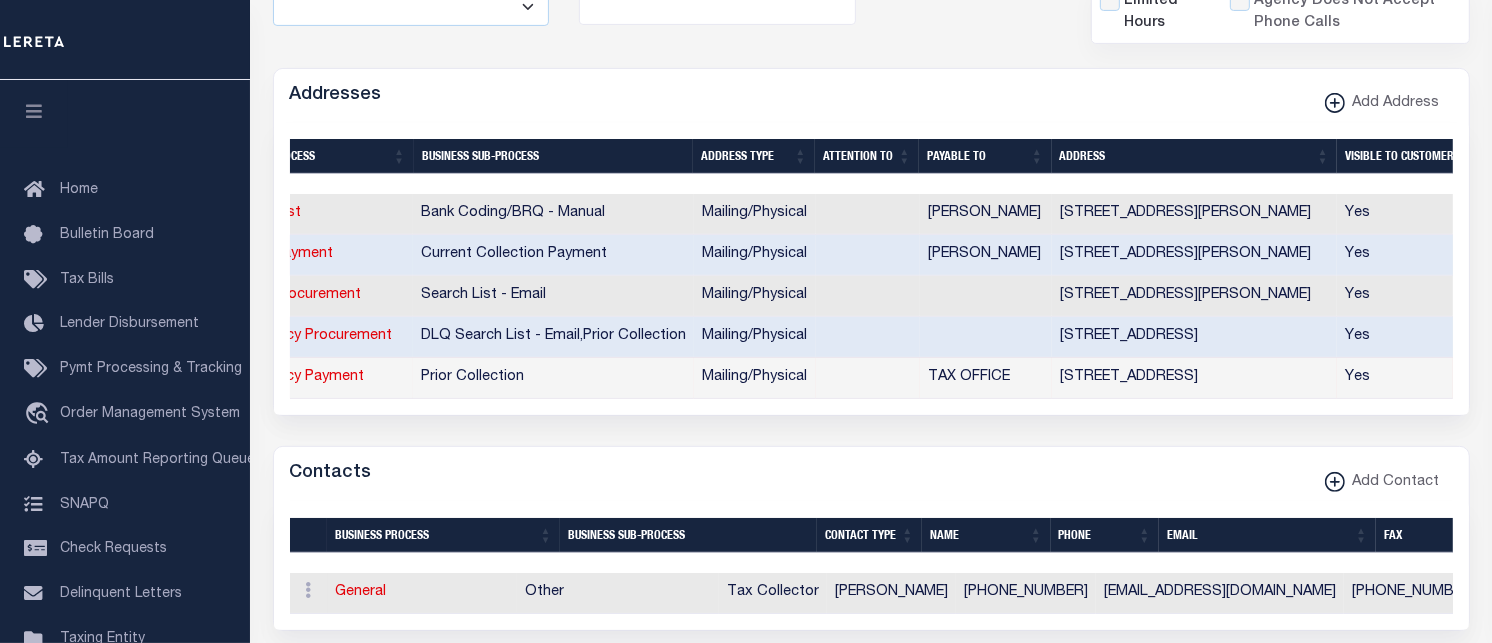 click on "810 3RD ST                              , BEAVER, PA, 15009" at bounding box center [1194, 337] 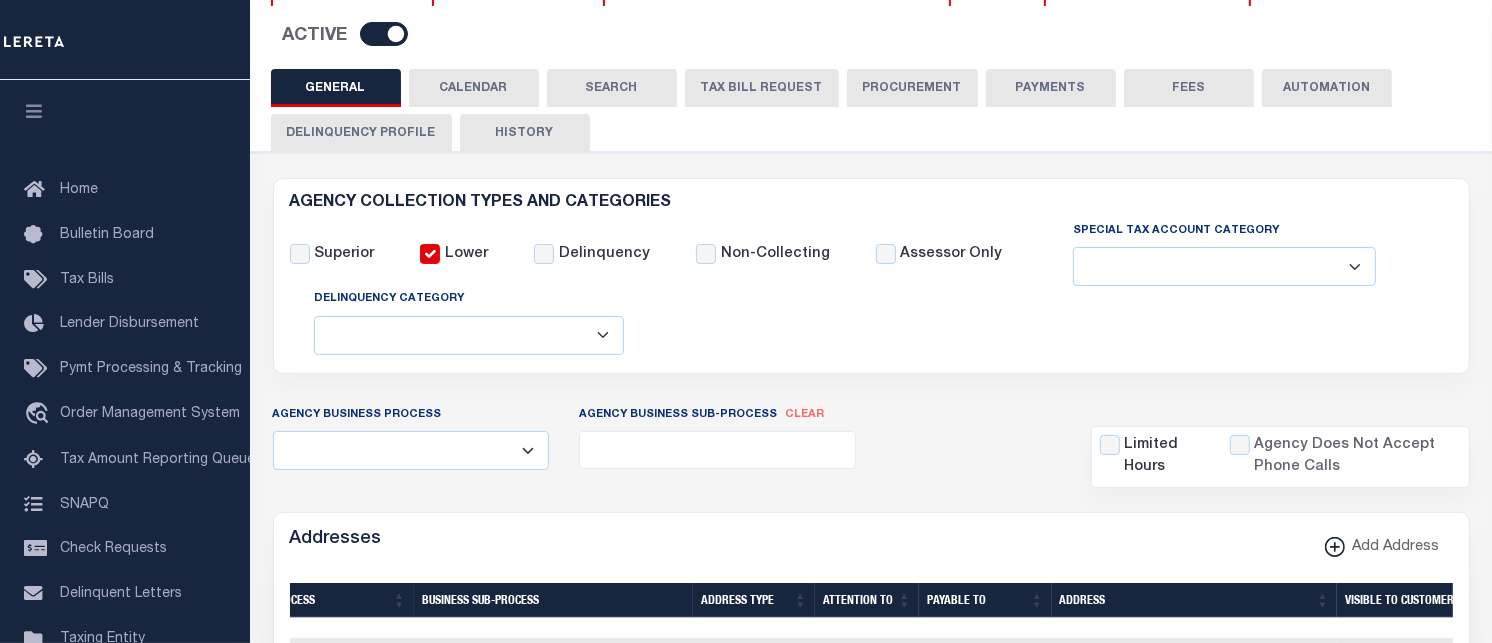 scroll, scrollTop: 0, scrollLeft: 0, axis: both 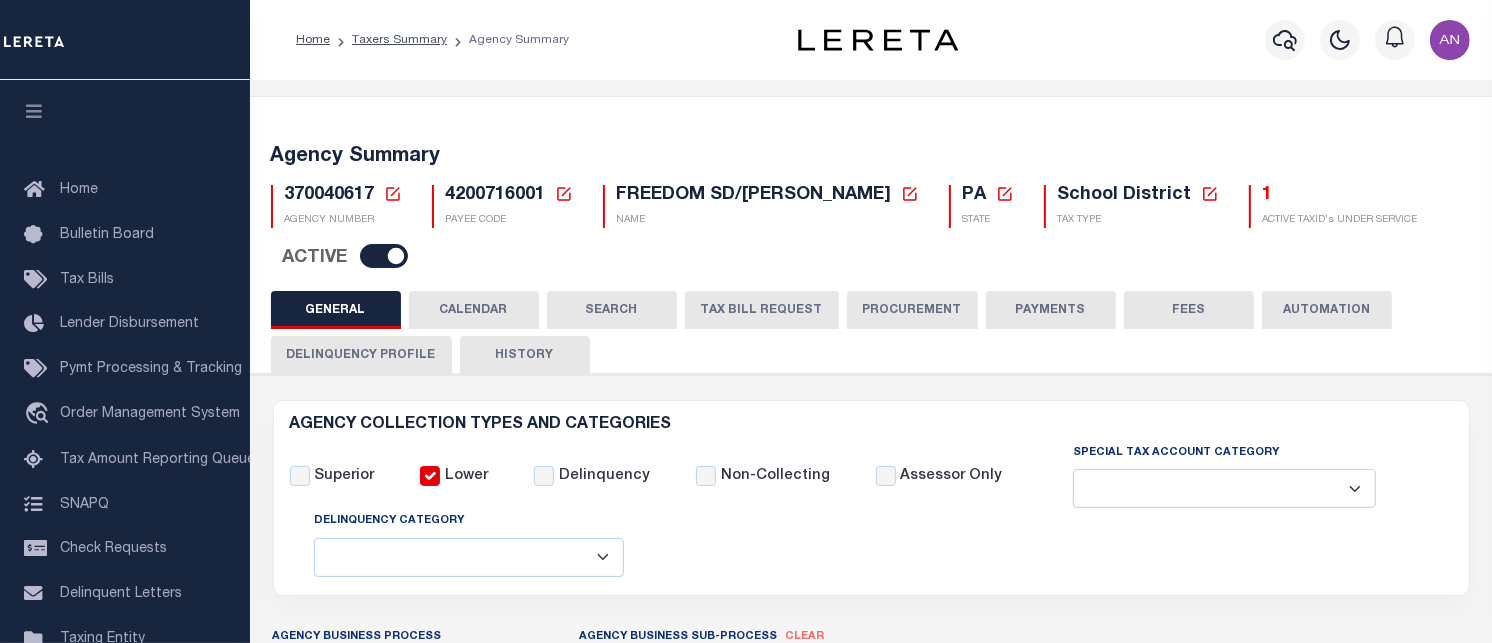 click on "FEES" at bounding box center (1189, 310) 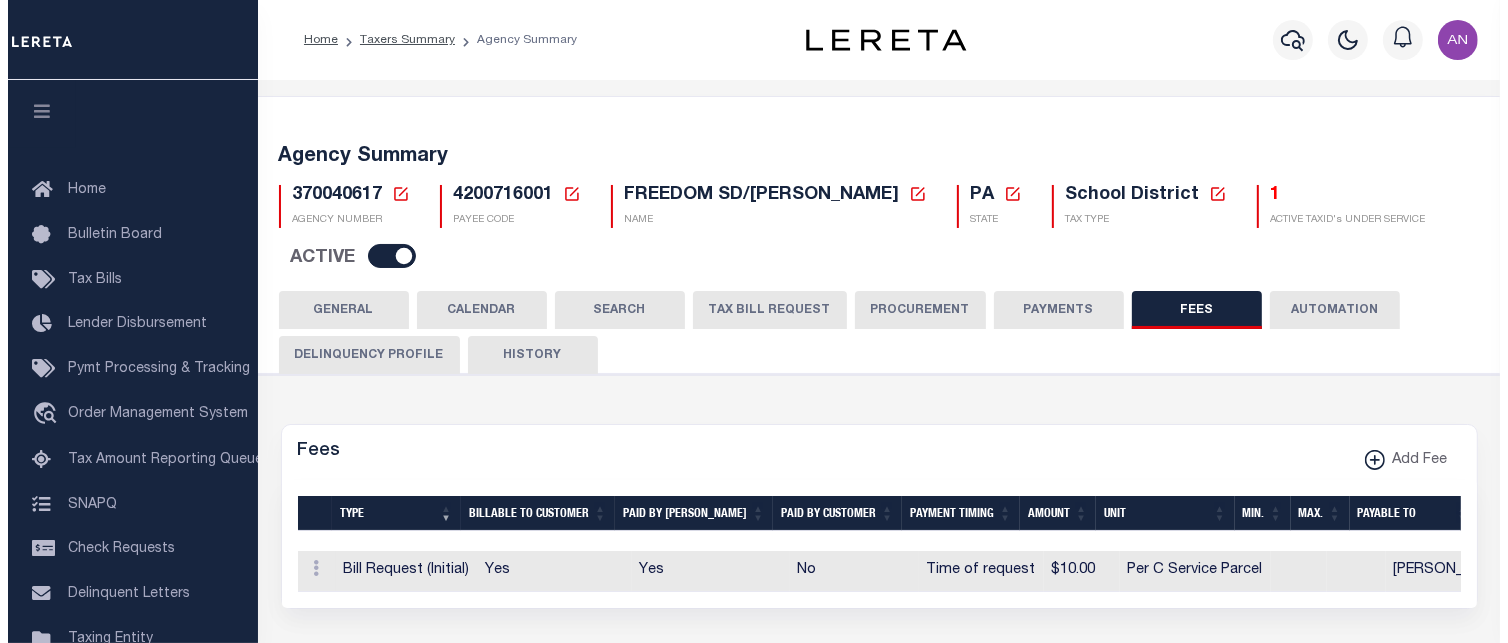 scroll, scrollTop: 111, scrollLeft: 0, axis: vertical 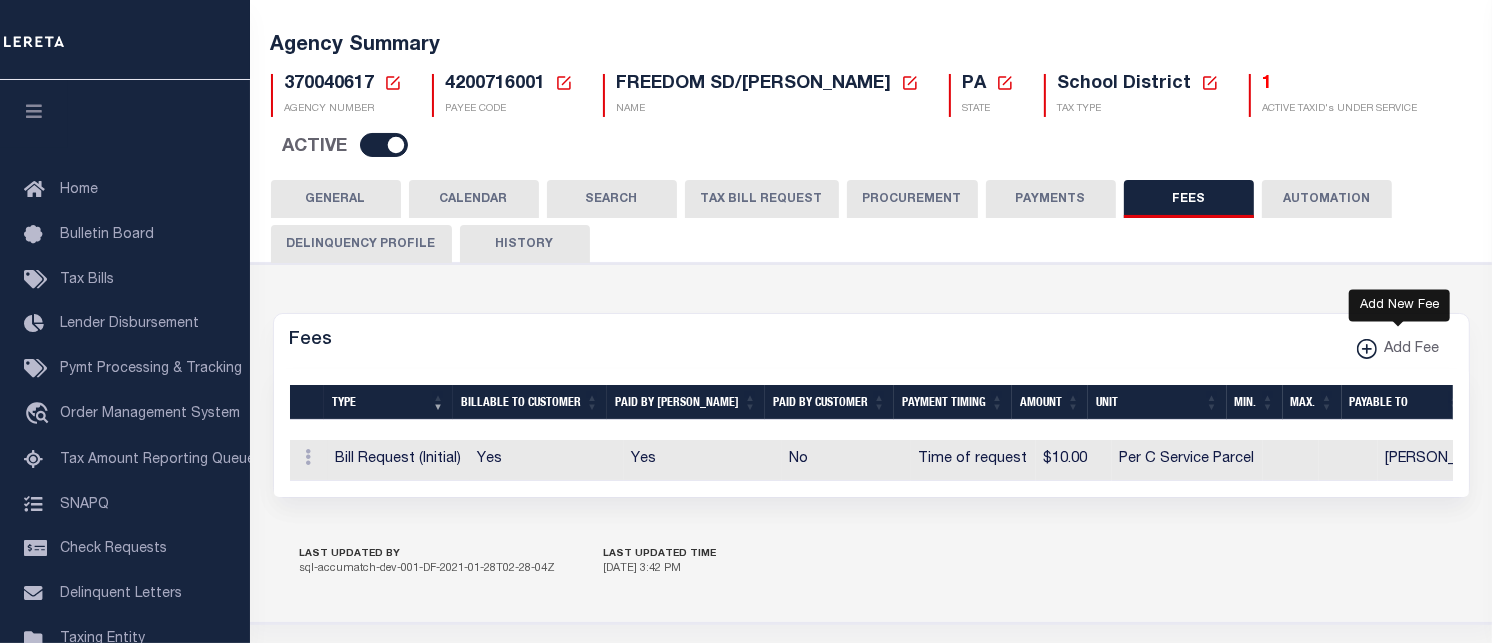 click 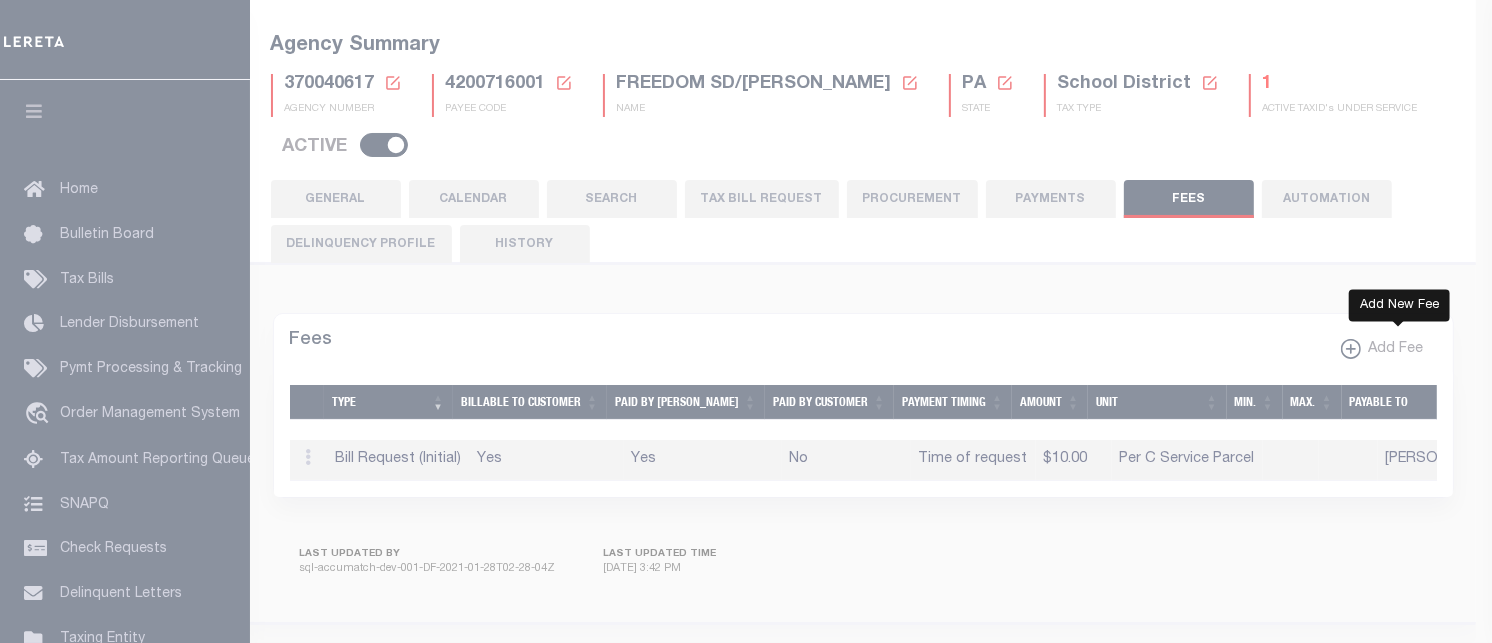 select 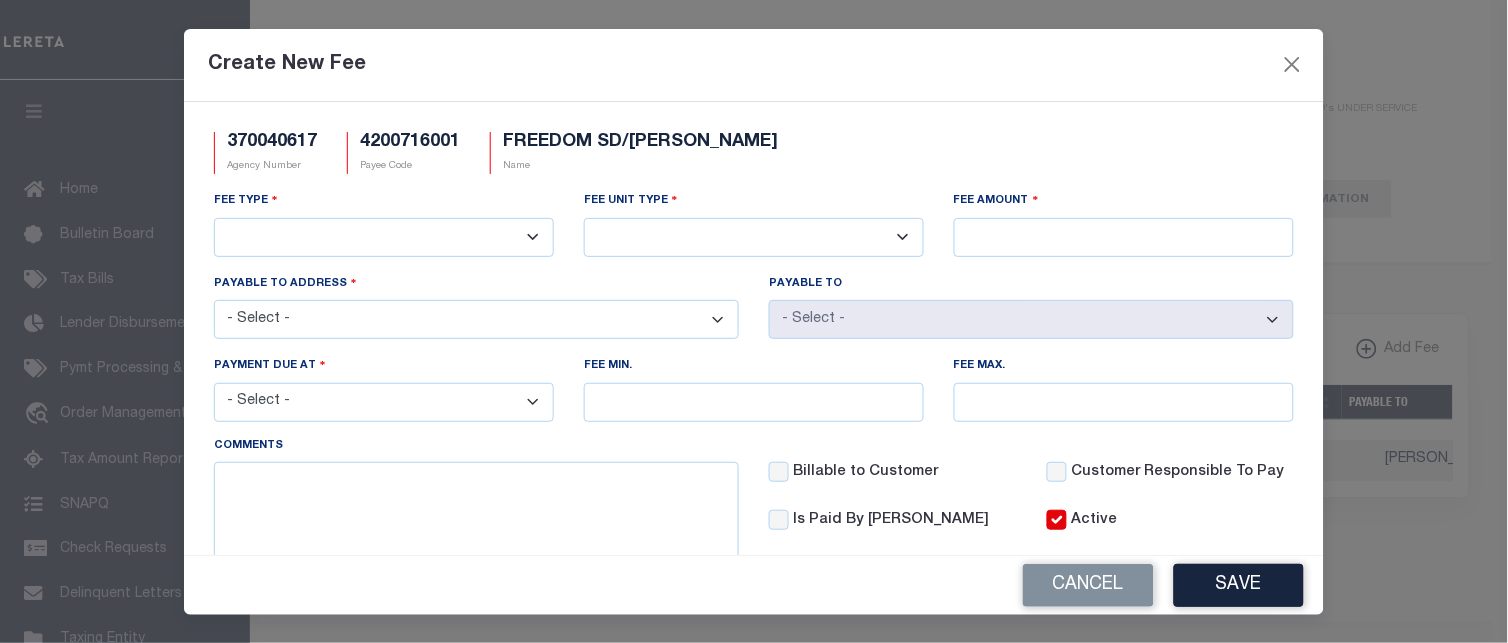 click on "3rd Party Web Extract Fee Current 3rd Party Web Extract Fee Prior Automation Fee Bill Request (Initial) Bill Request (Supplemental) Client Pay Direct Current Tax Amount Procurement Fee Current Tax File Fee (Full) Current Tax File Fee (Partial) Delinquent Tax File Fee Delinquent Tax Listing Delinquent Tax Research Fee Escrow Maintenance Fee Online Tax Look Up Fee Payment Remittance/Processing Fee Payment W/O Original Bill Tax Certificate Request Fee Third Party Vendor Fee Wire Payment Fee" at bounding box center (384, 237) 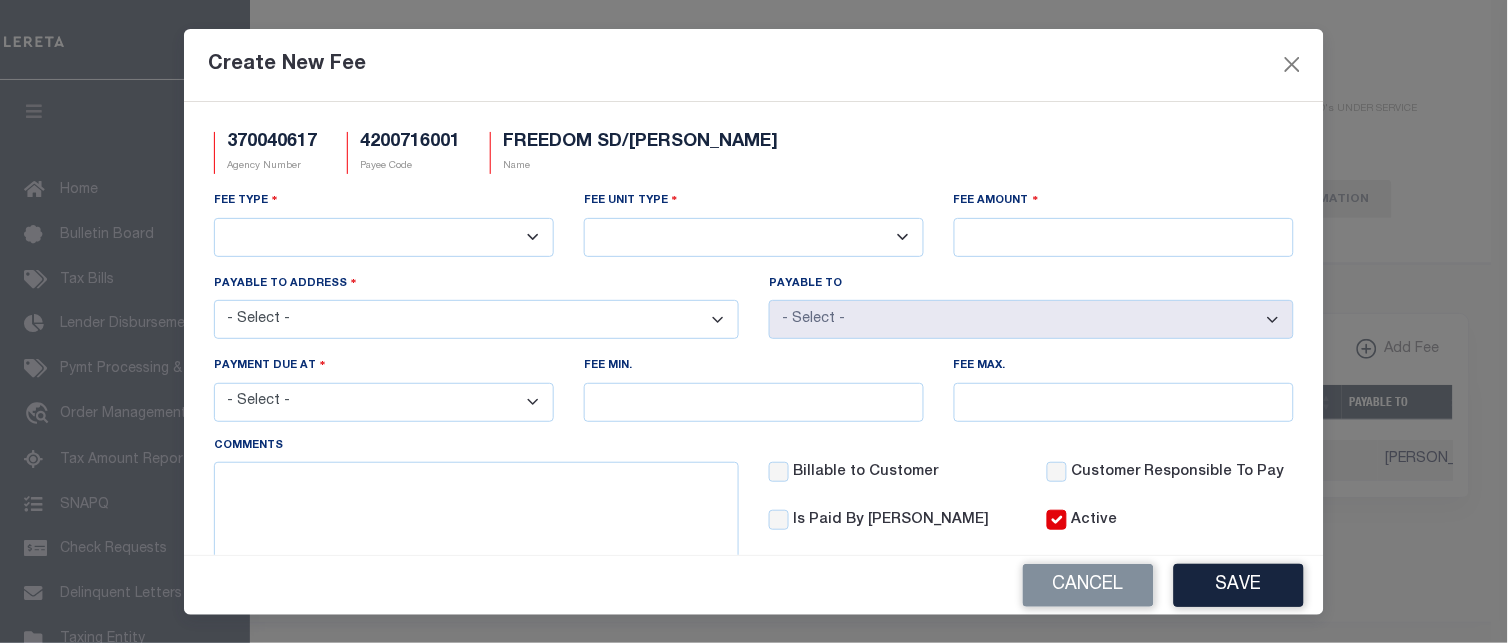 select on "18" 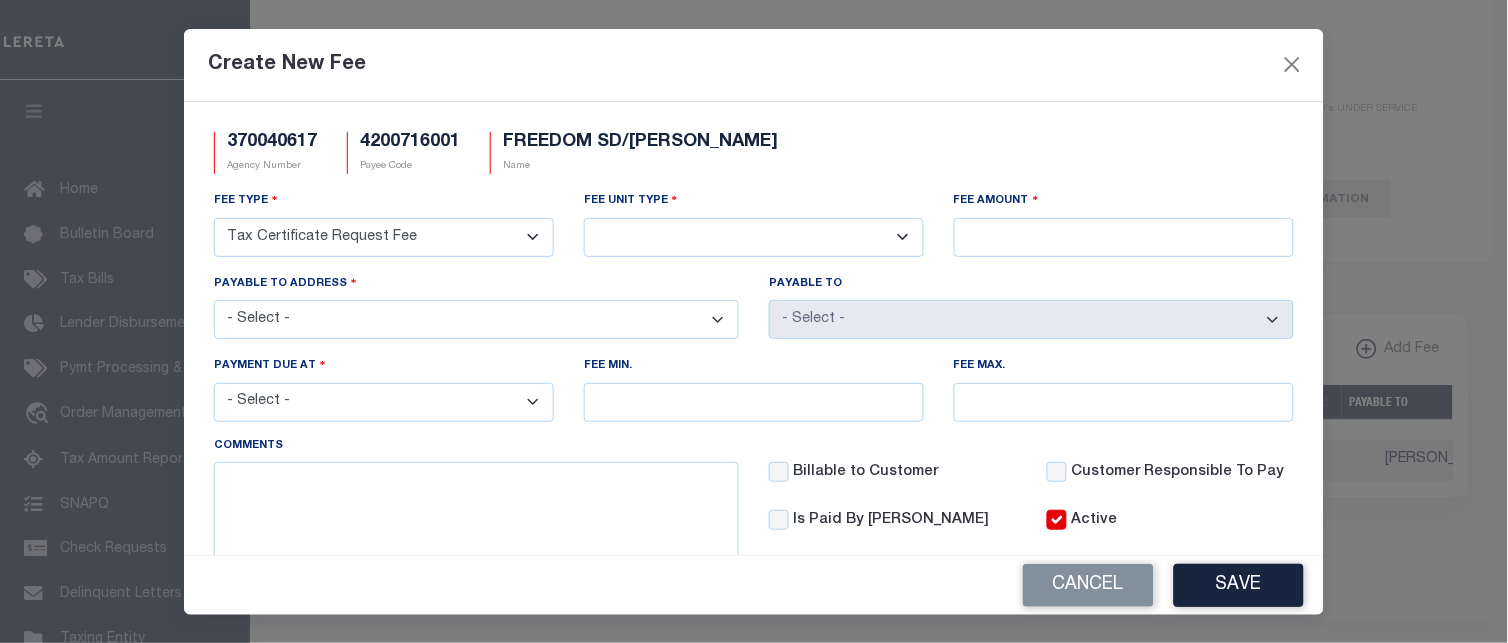 click on "3rd Party Web Extract Fee Current 3rd Party Web Extract Fee Prior Automation Fee Bill Request (Initial) Bill Request (Supplemental) Client Pay Direct Current Tax Amount Procurement Fee Current Tax File Fee (Full) Current Tax File Fee (Partial) Delinquent Tax File Fee Delinquent Tax Listing Delinquent Tax Research Fee Escrow Maintenance Fee Online Tax Look Up Fee Payment Remittance/Processing Fee Payment W/O Original Bill Tax Certificate Request Fee Third Party Vendor Fee Wire Payment Fee" at bounding box center [384, 237] 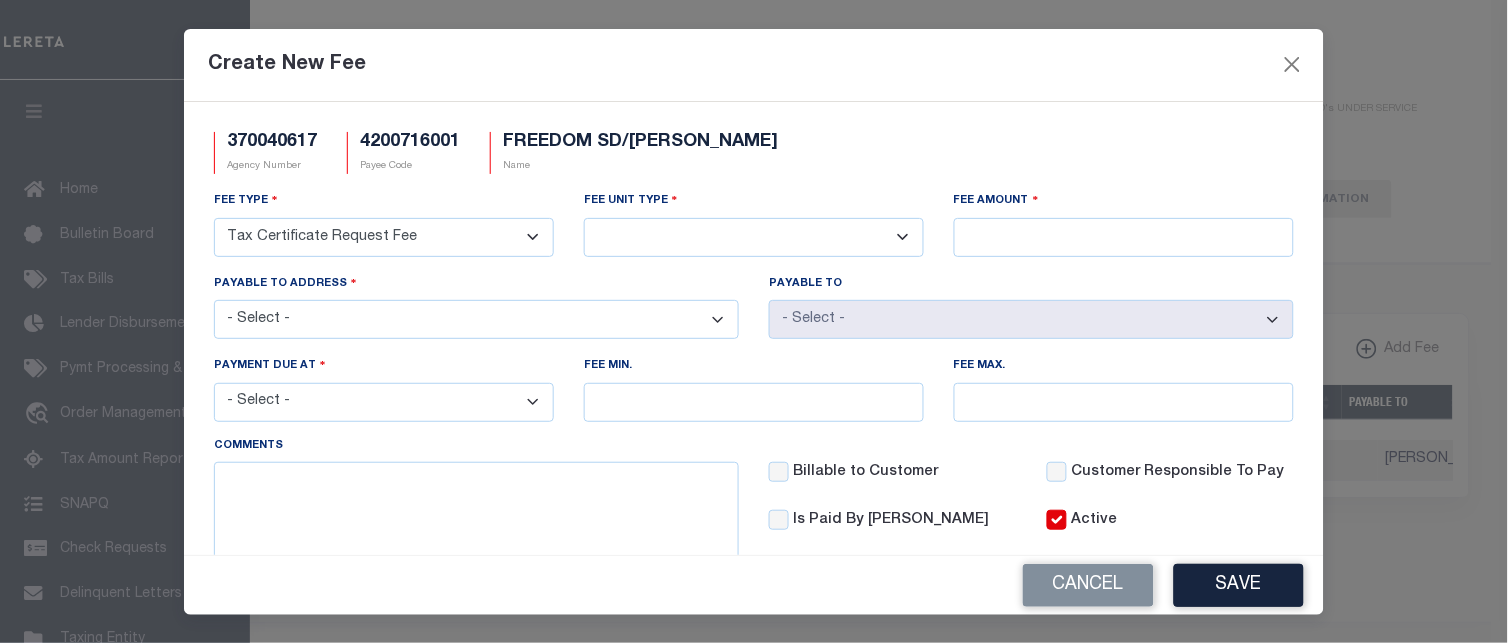 click on "- Select -
1520 DUPONT ST, CONWAY, PA, 15027 810 3RD ST, BEAVER, PA, 15009" at bounding box center (476, 319) 